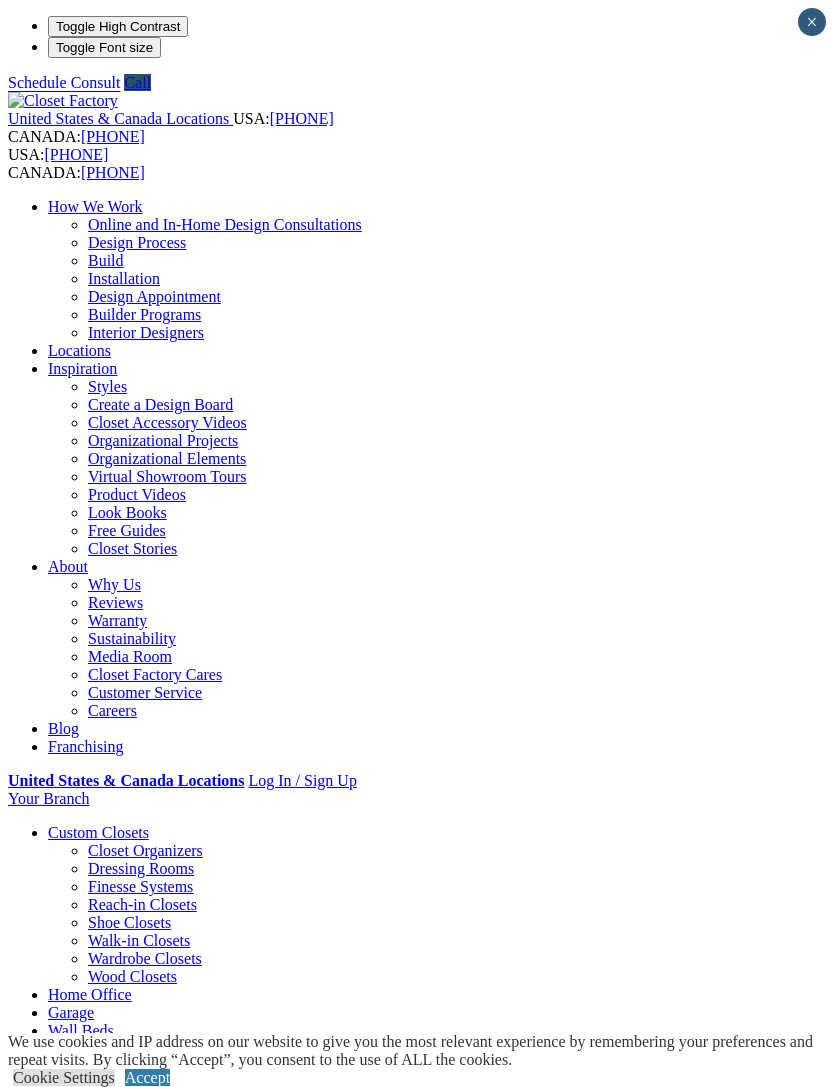 scroll, scrollTop: 0, scrollLeft: 0, axis: both 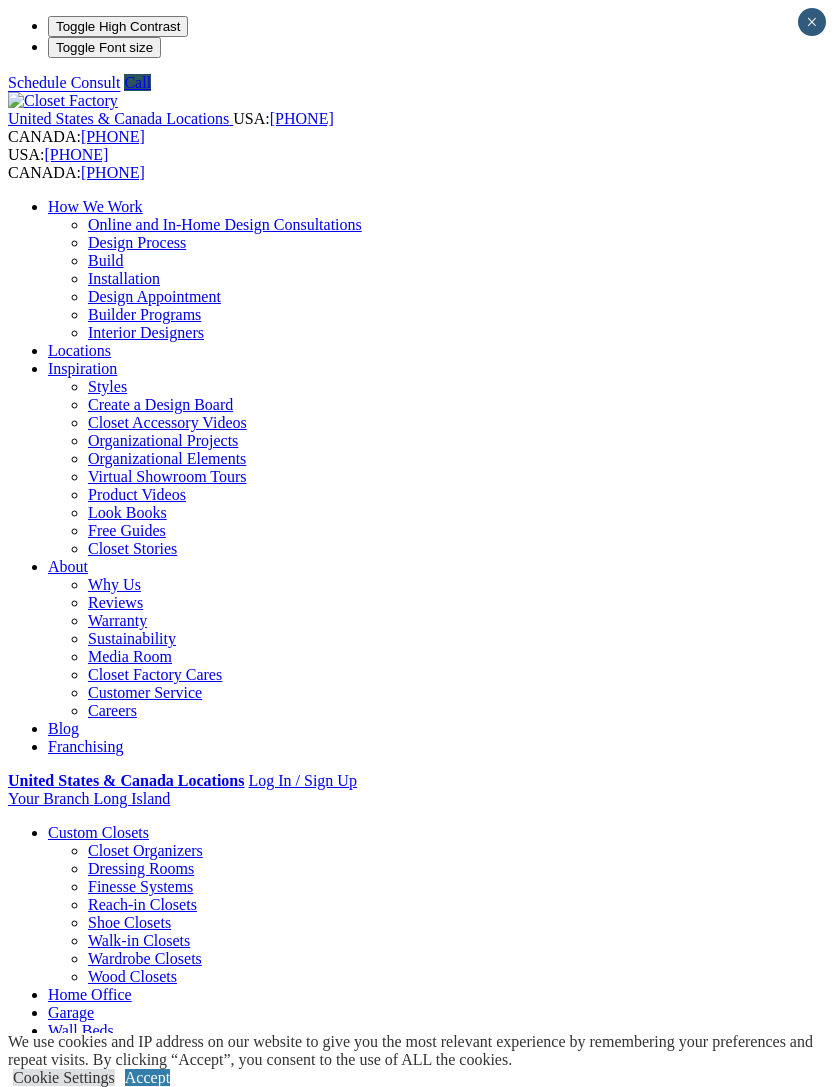 click on "Gallery" at bounding box center (111, 2184) 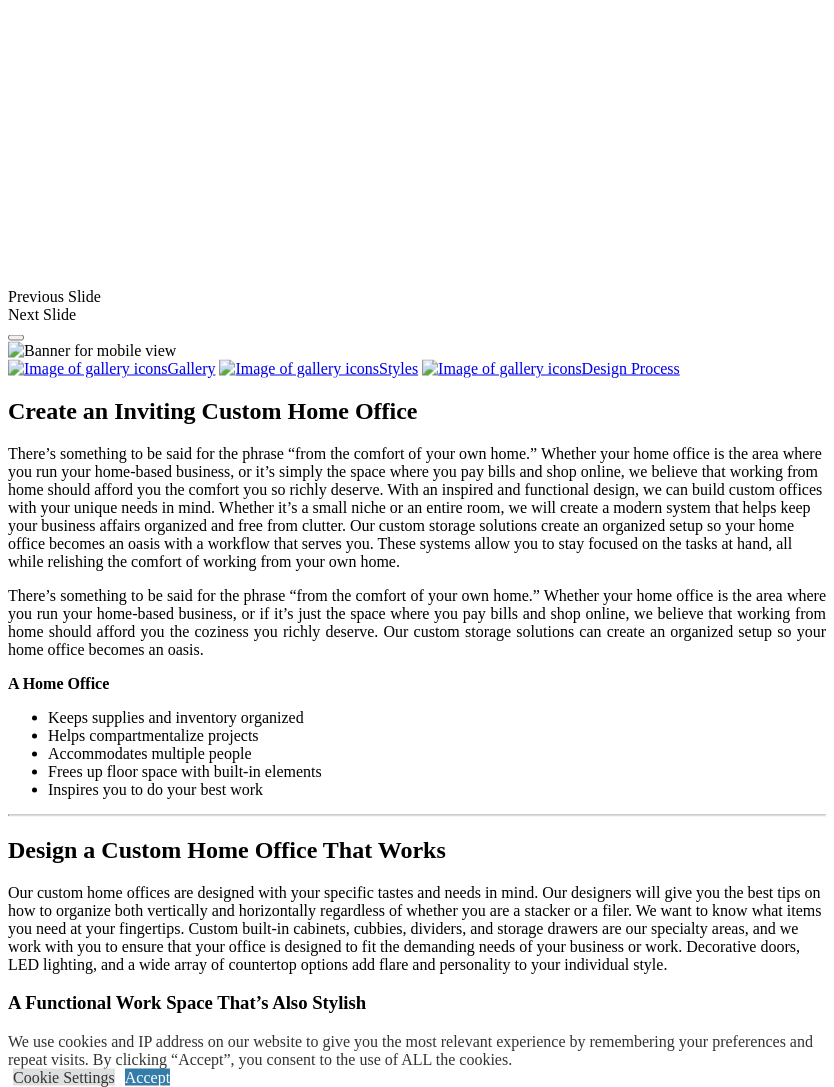 scroll, scrollTop: 1817, scrollLeft: 0, axis: vertical 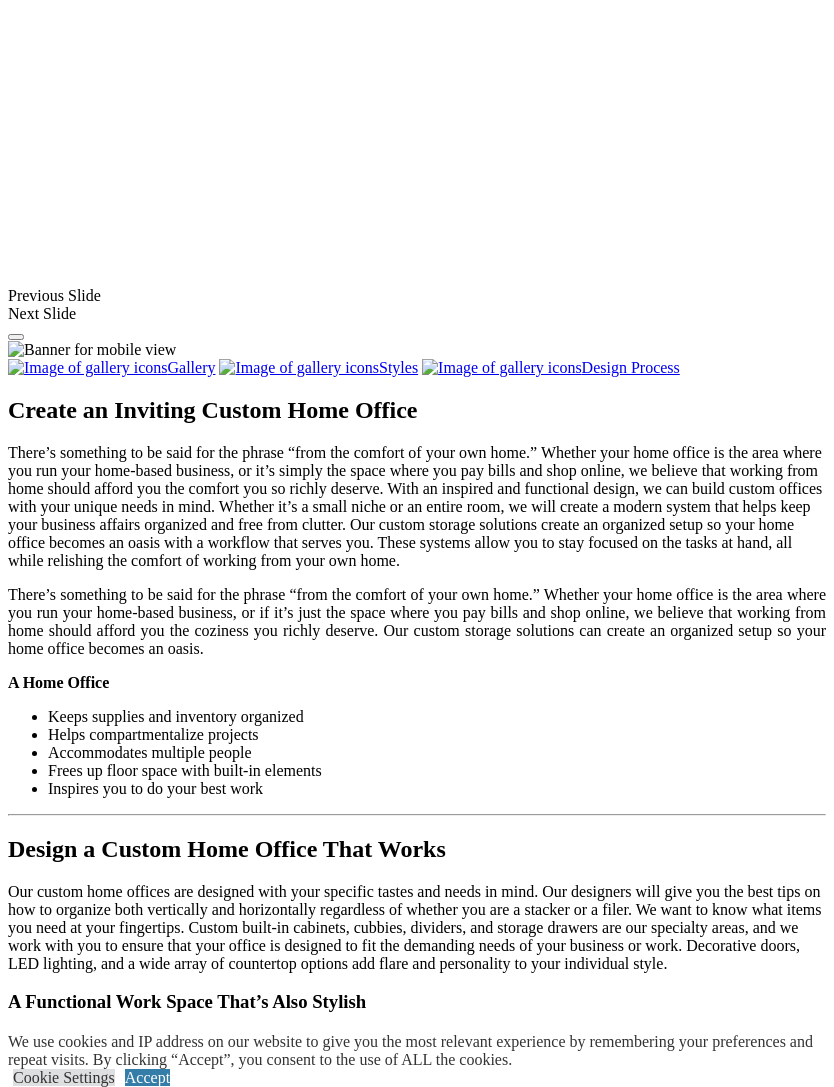 click at bounding box center [74, 1424] 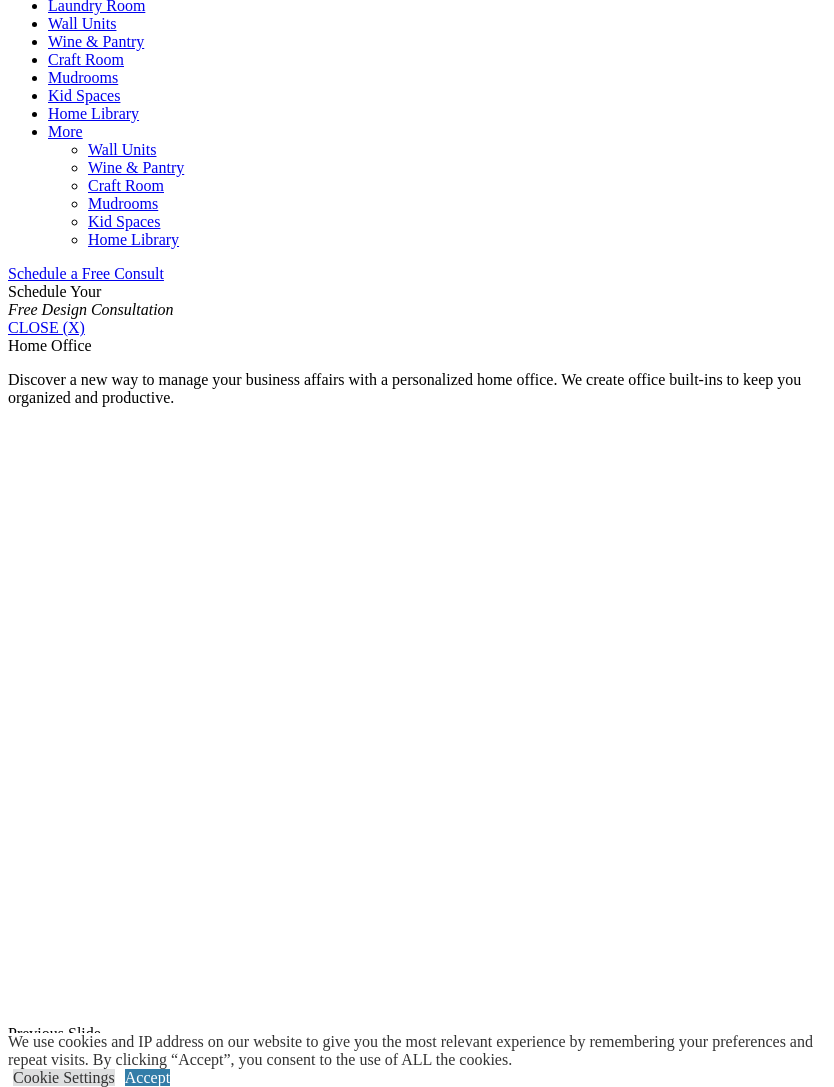 scroll, scrollTop: 1073, scrollLeft: 0, axis: vertical 